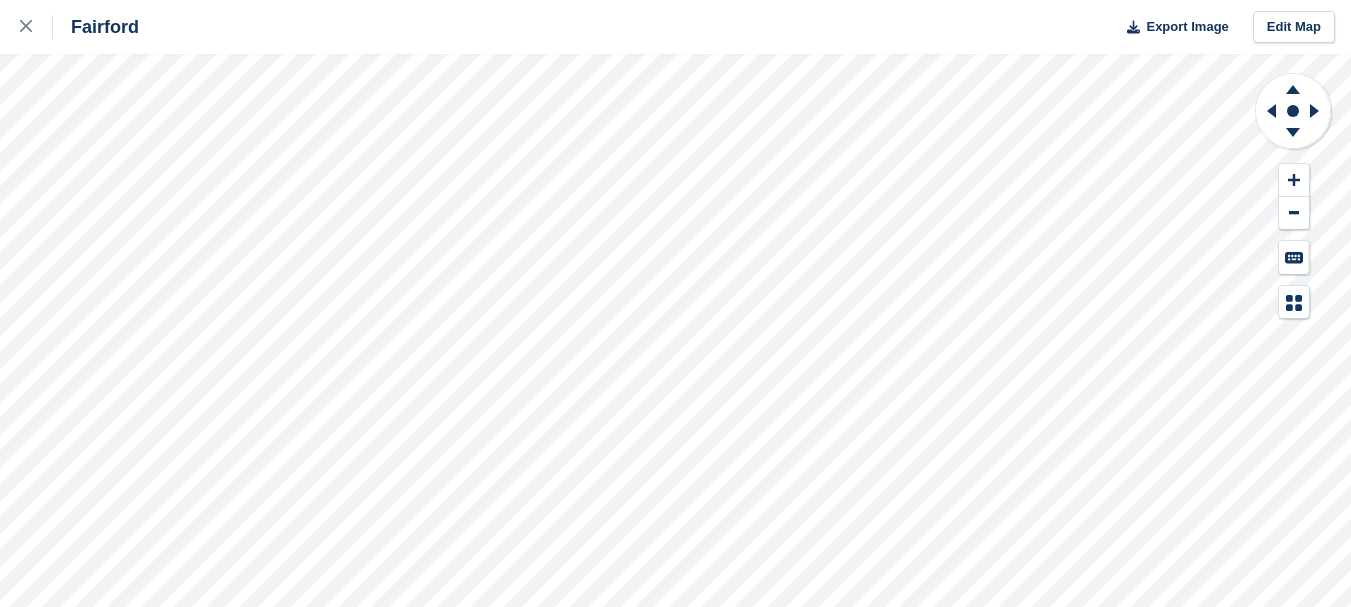 scroll, scrollTop: 0, scrollLeft: 0, axis: both 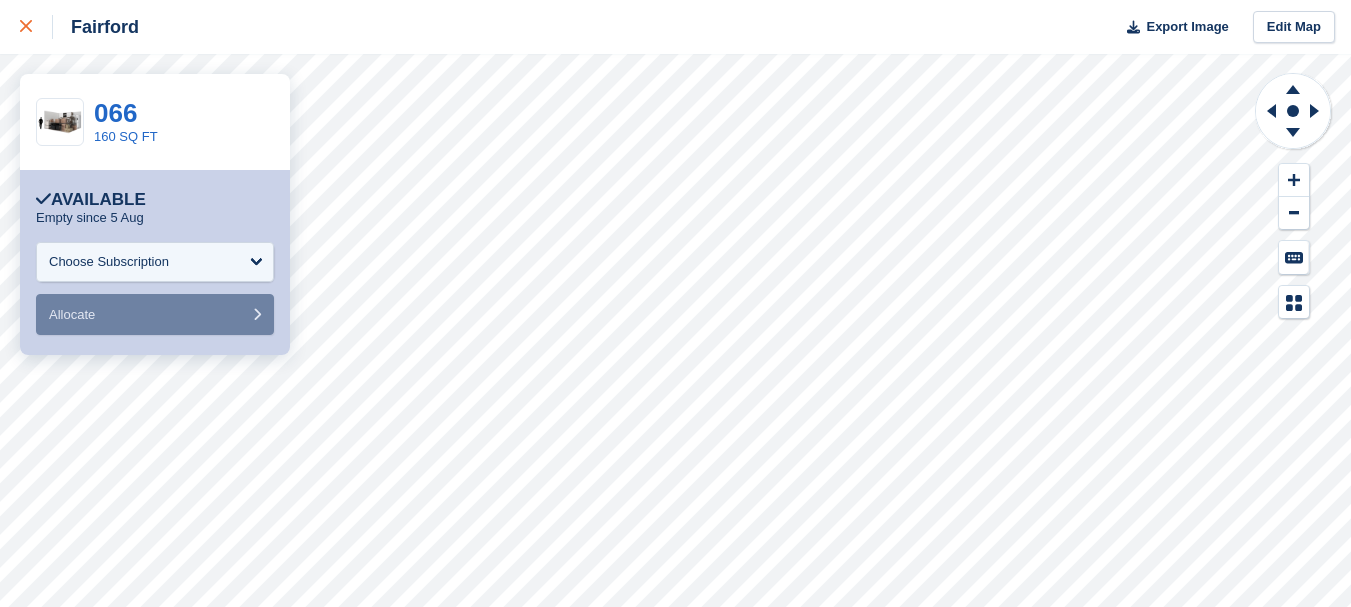 click at bounding box center (26, 27) 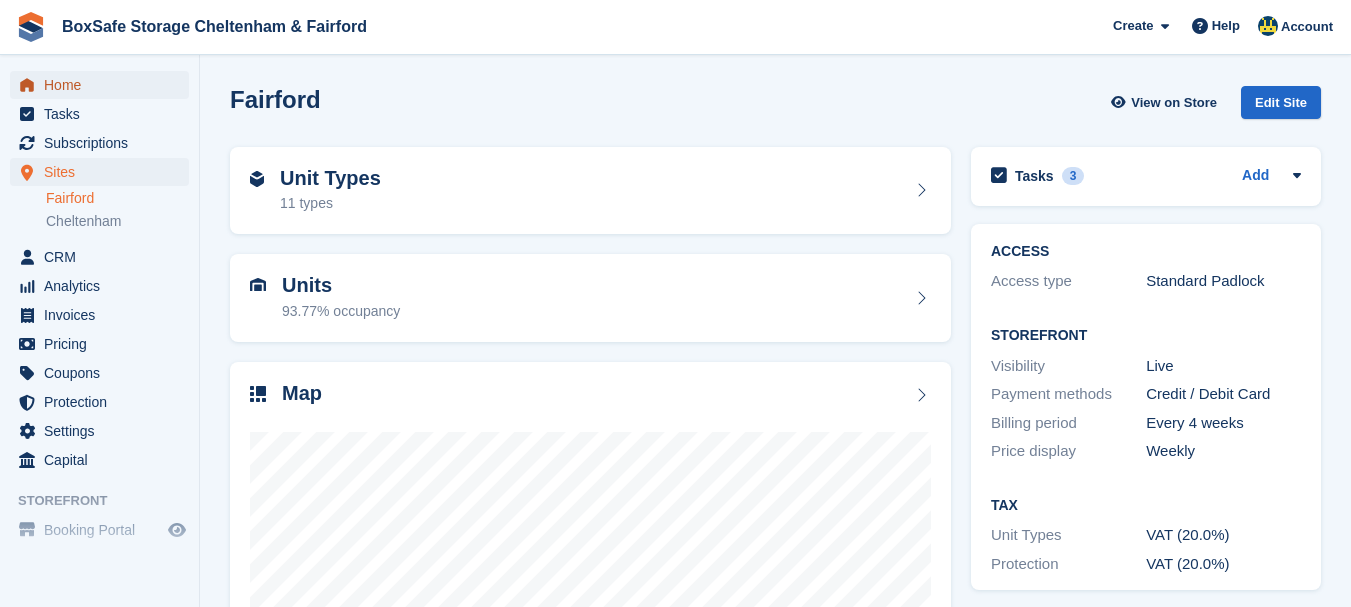 click on "Home" at bounding box center (104, 85) 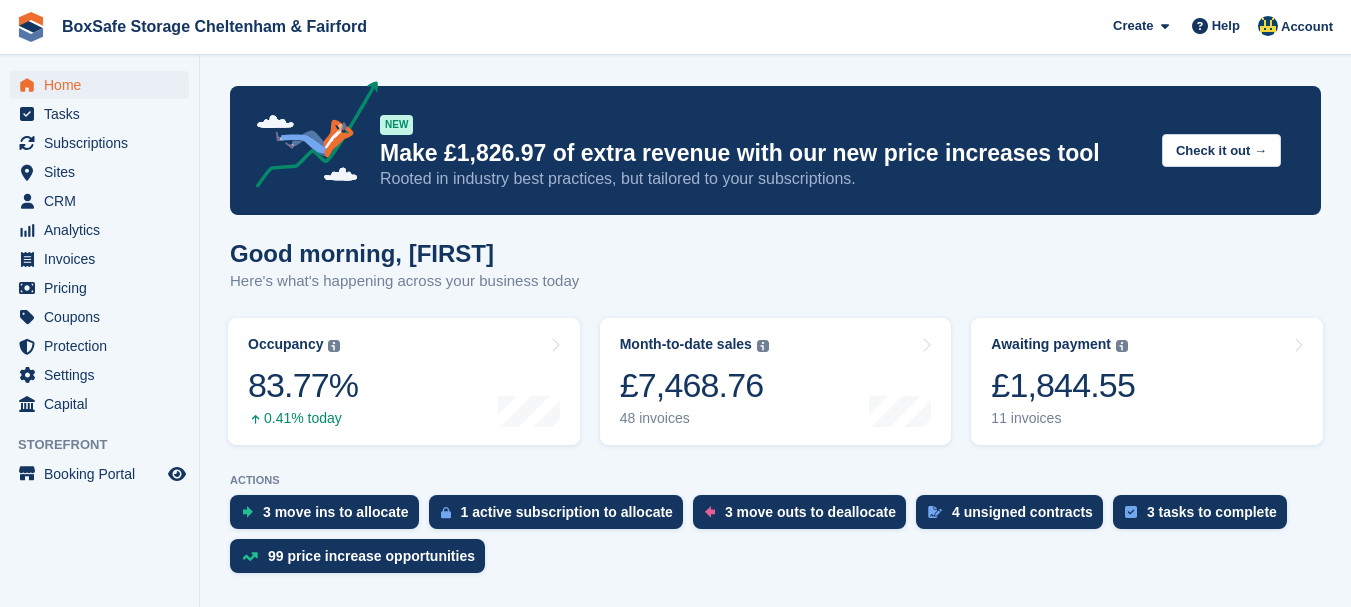 click on "£1,844.55" at bounding box center [1063, 385] 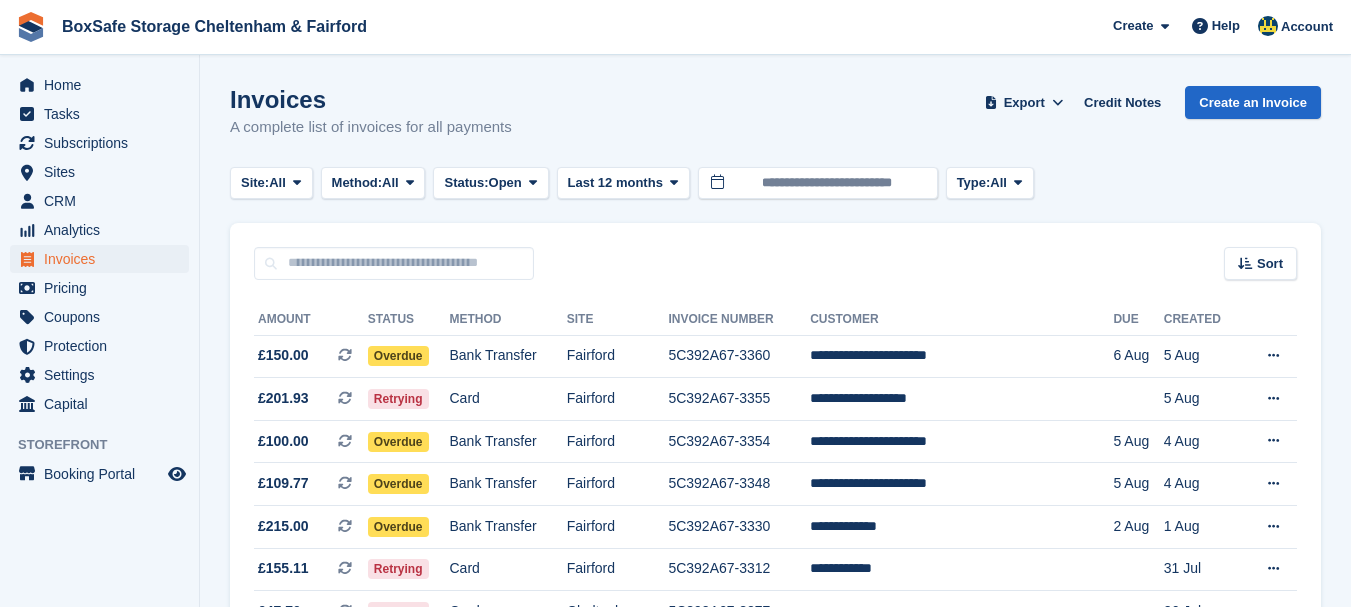 scroll, scrollTop: 0, scrollLeft: 0, axis: both 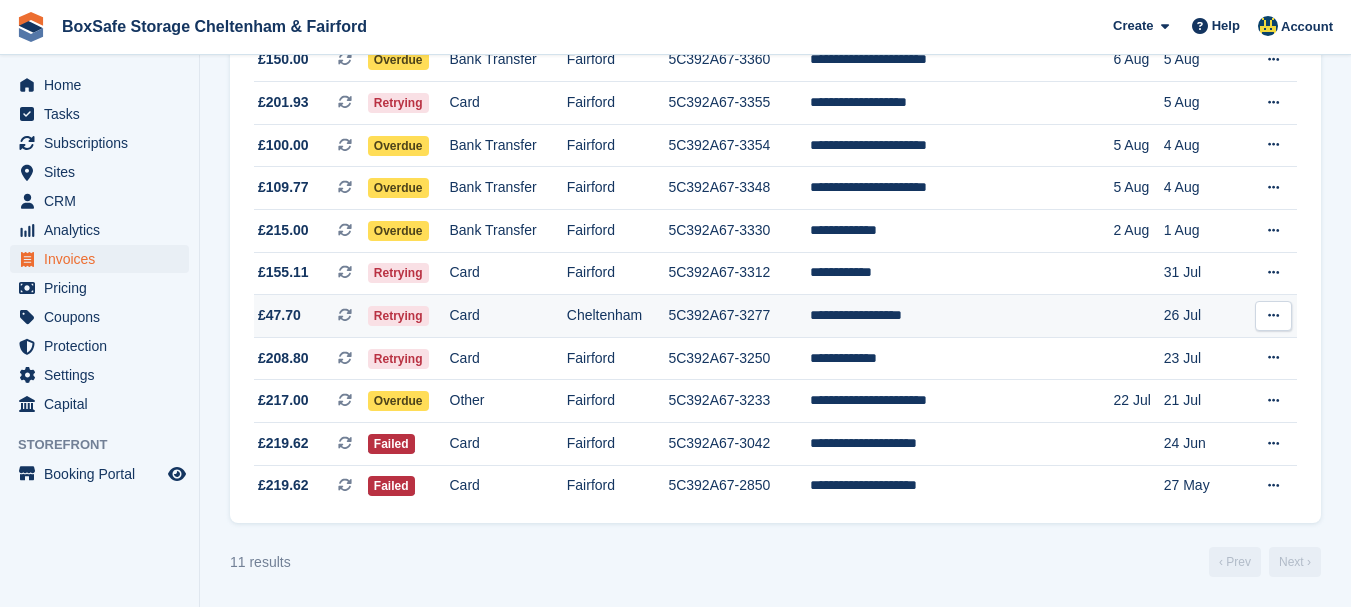 click on "**********" at bounding box center [961, 316] 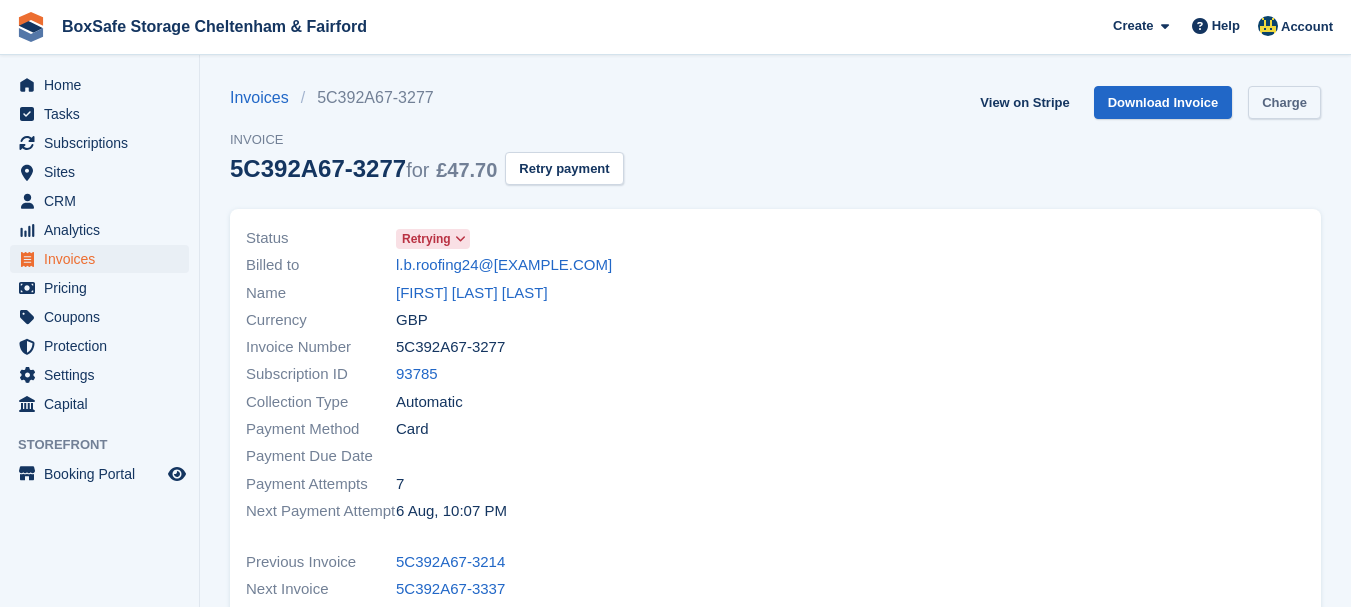 scroll, scrollTop: 0, scrollLeft: 0, axis: both 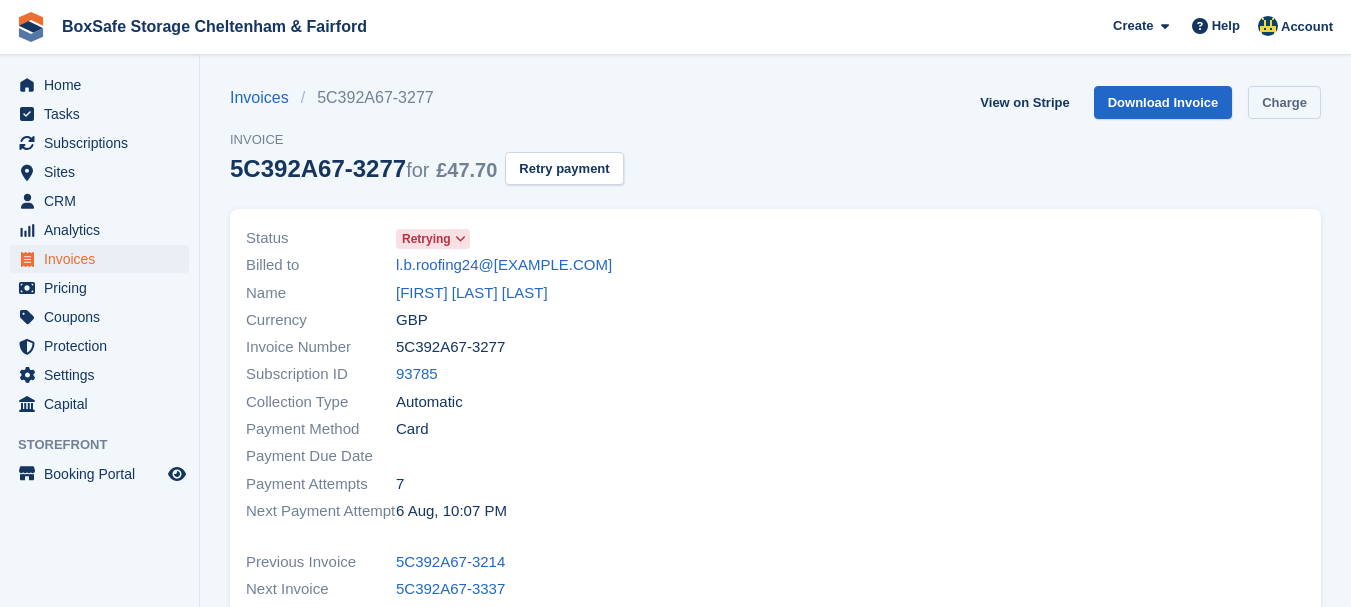 click on "Charge" at bounding box center [1284, 102] 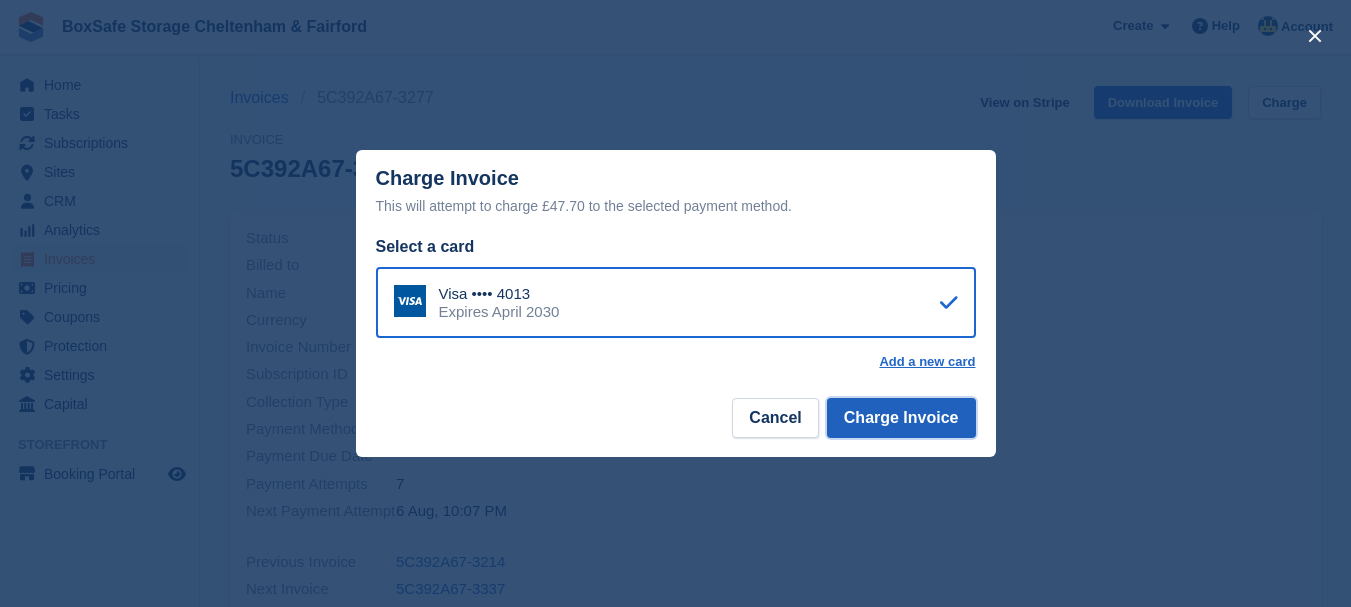 click on "Charge Invoice" at bounding box center (901, 418) 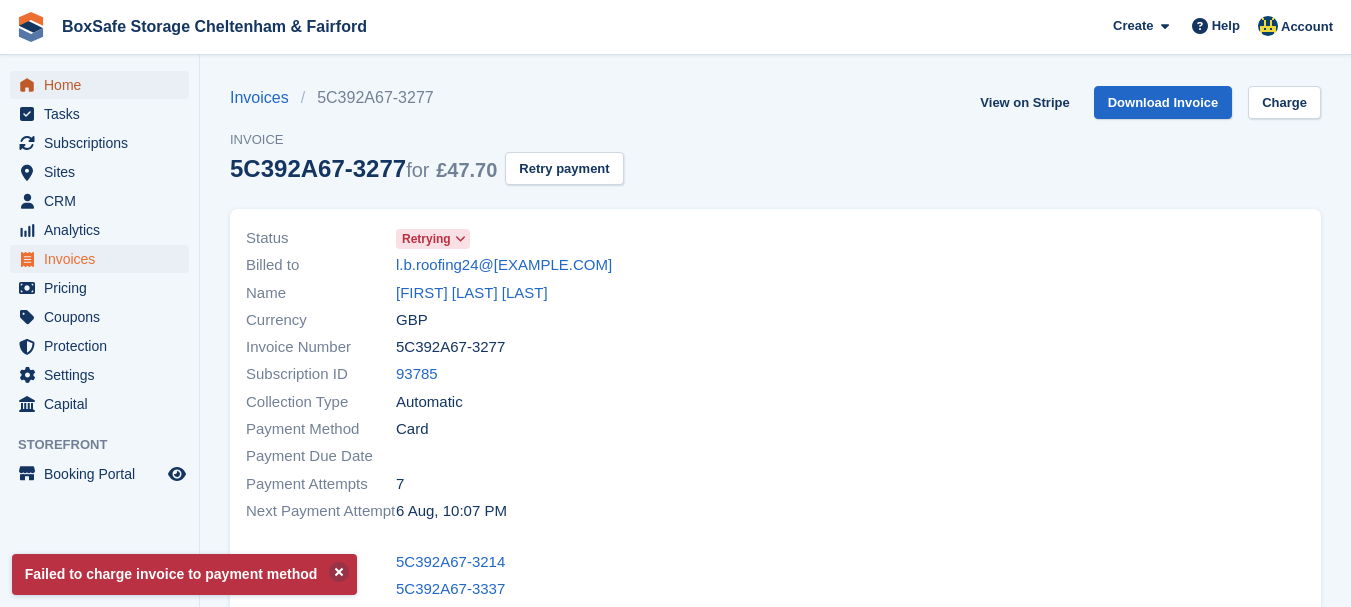 click on "Home" at bounding box center [104, 85] 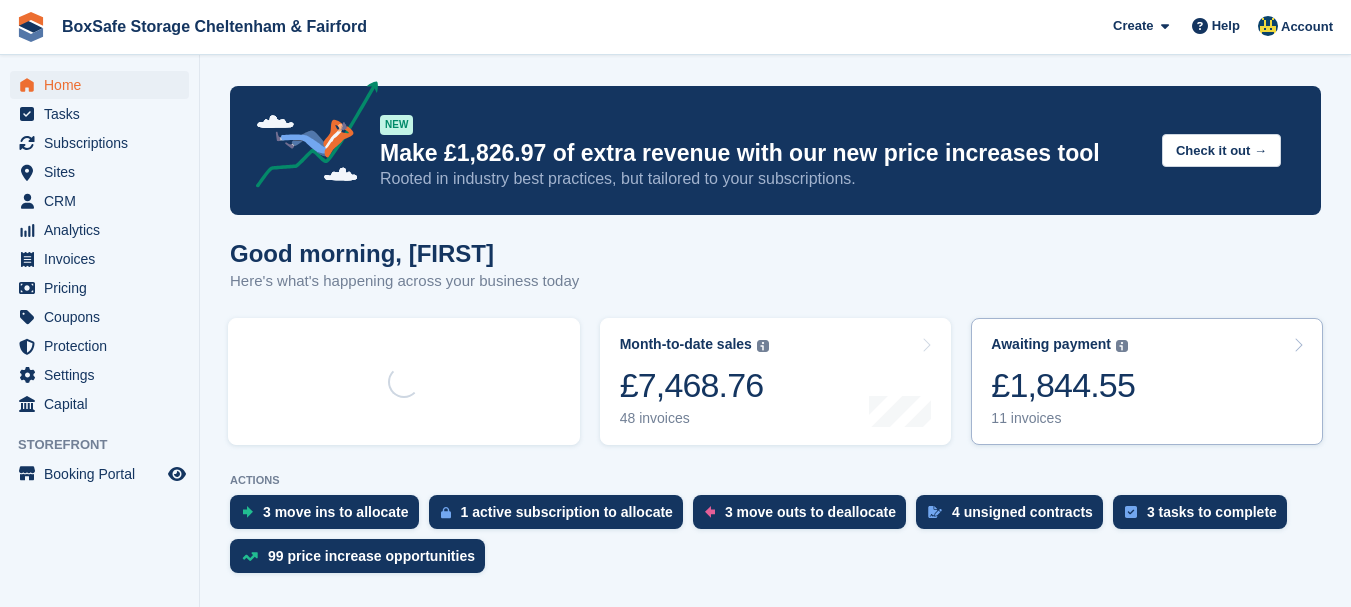 scroll, scrollTop: 0, scrollLeft: 0, axis: both 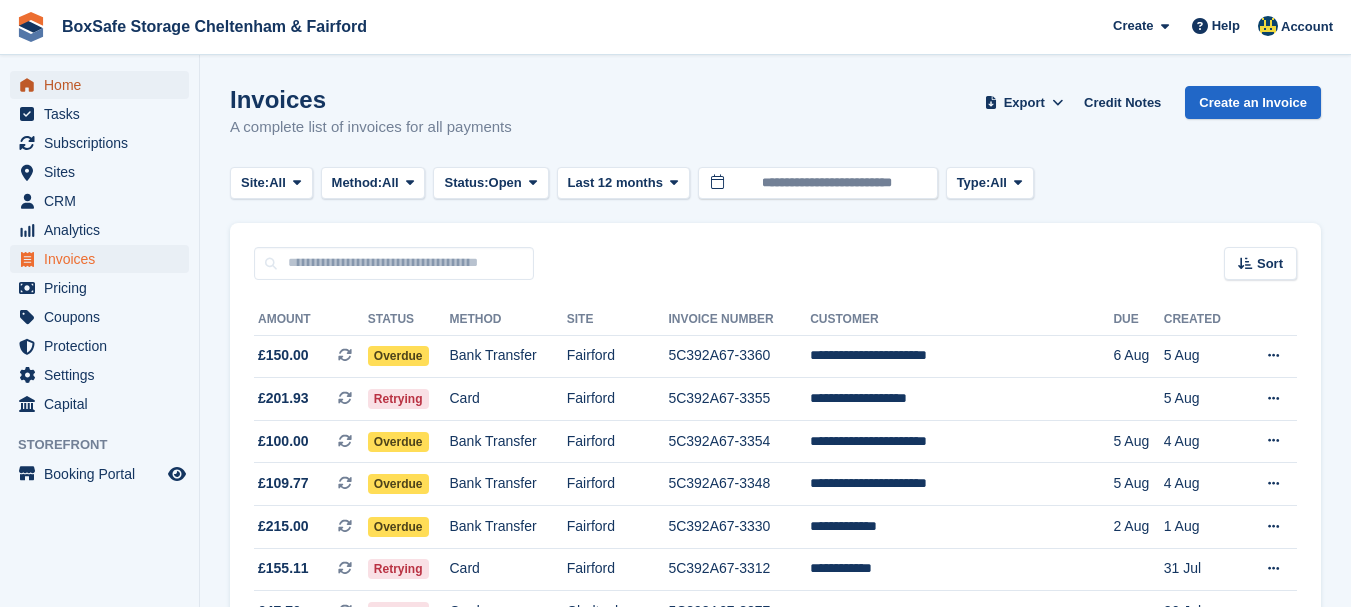 click on "Home" at bounding box center (104, 85) 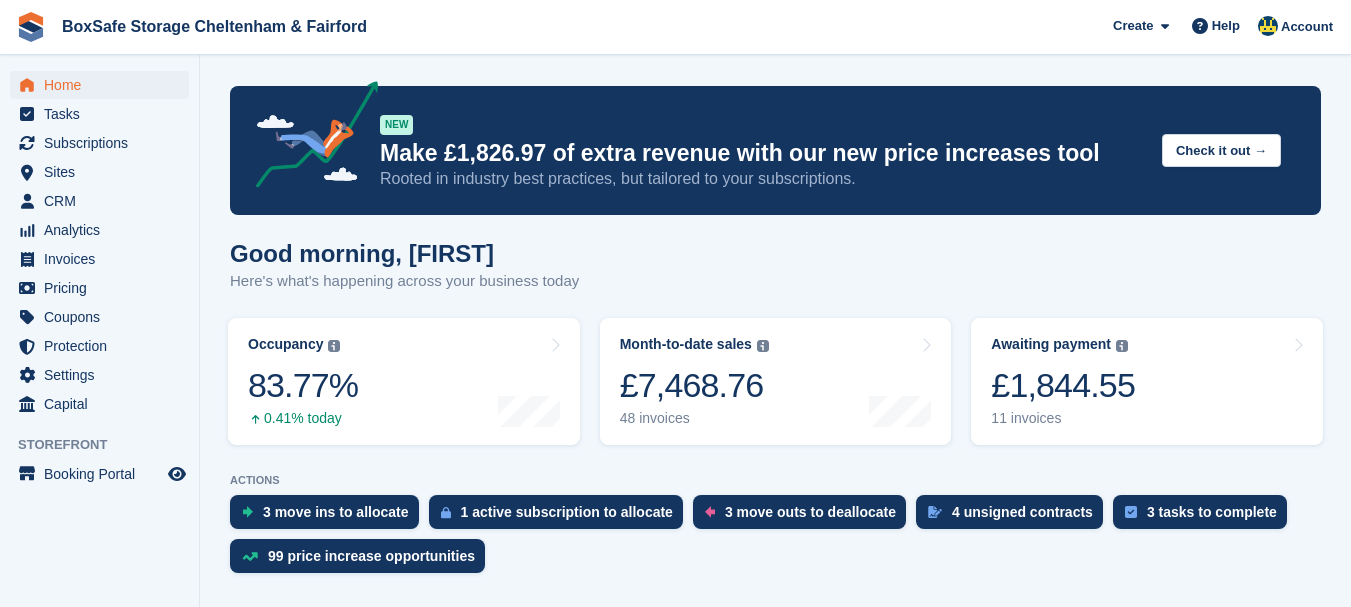 scroll, scrollTop: 0, scrollLeft: 0, axis: both 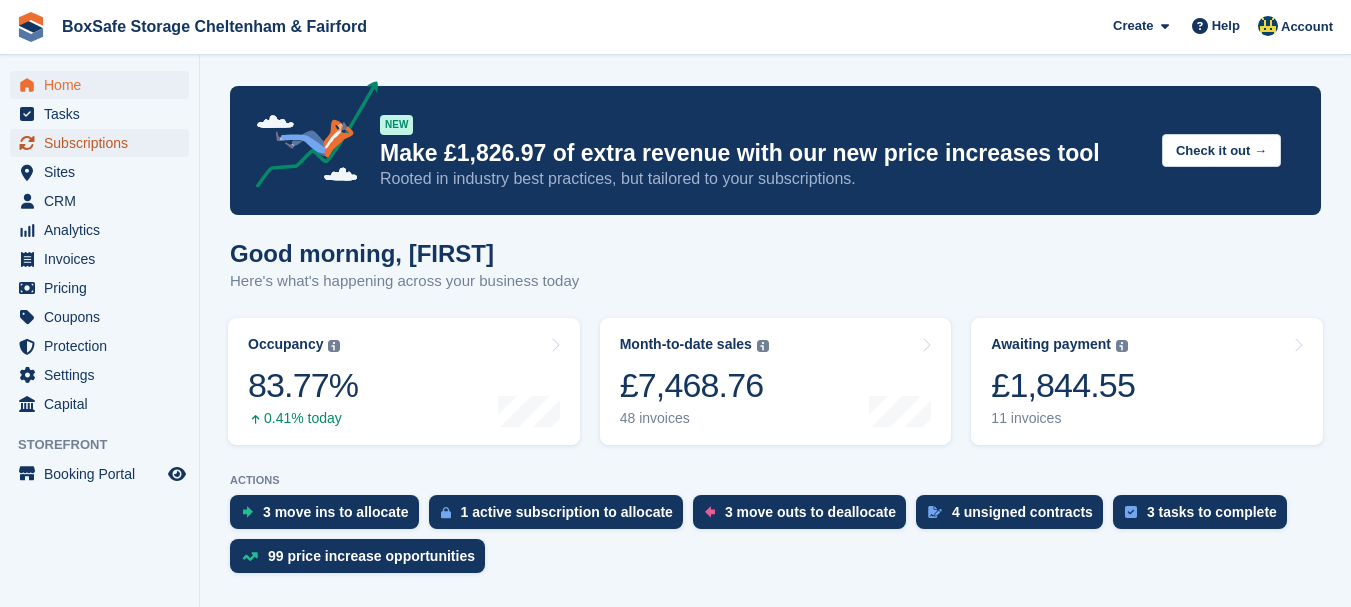 click on "Subscriptions" at bounding box center [104, 143] 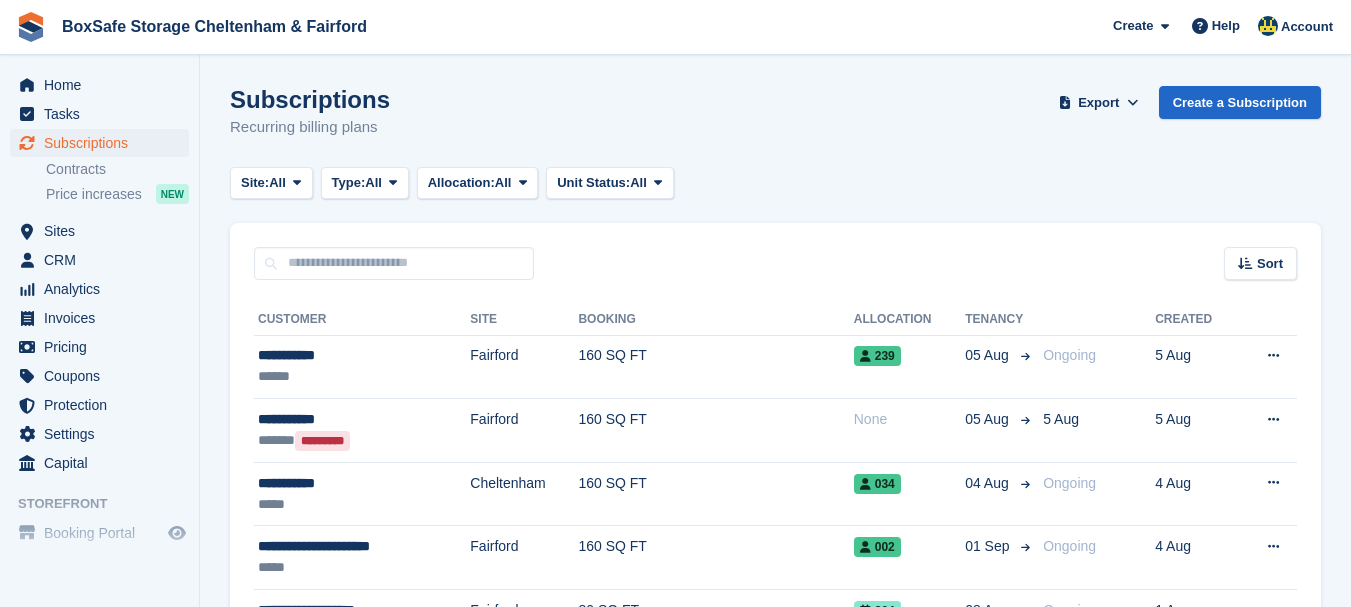 click at bounding box center (394, 263) 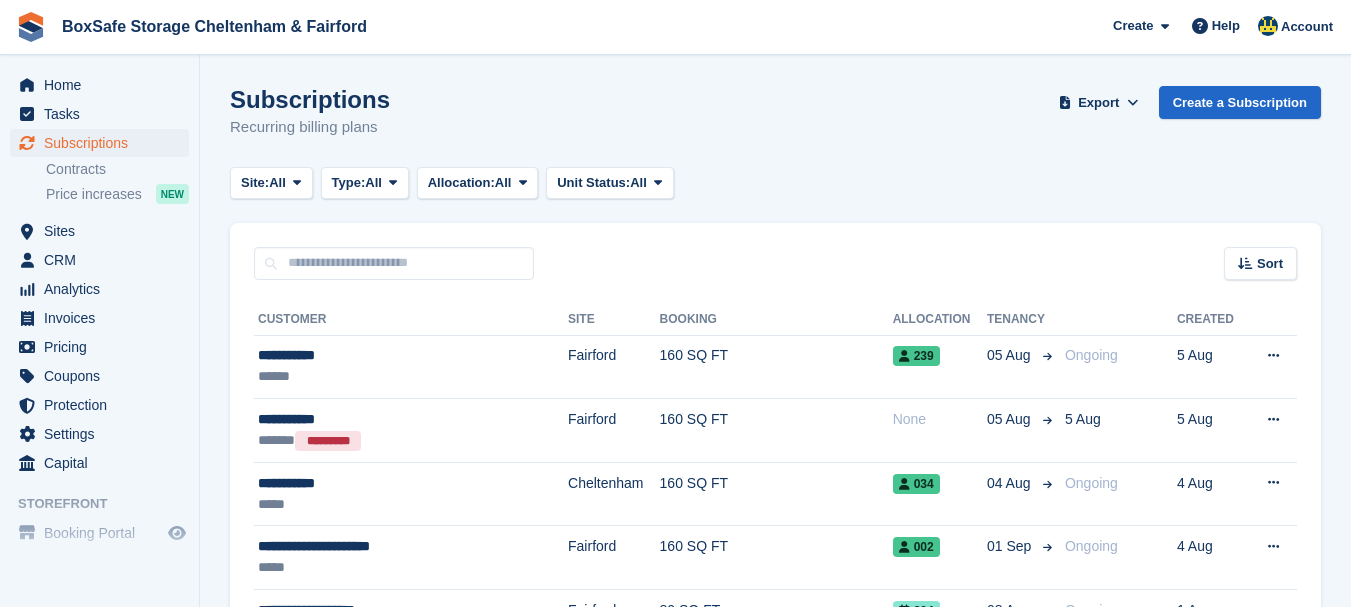 scroll, scrollTop: 0, scrollLeft: 0, axis: both 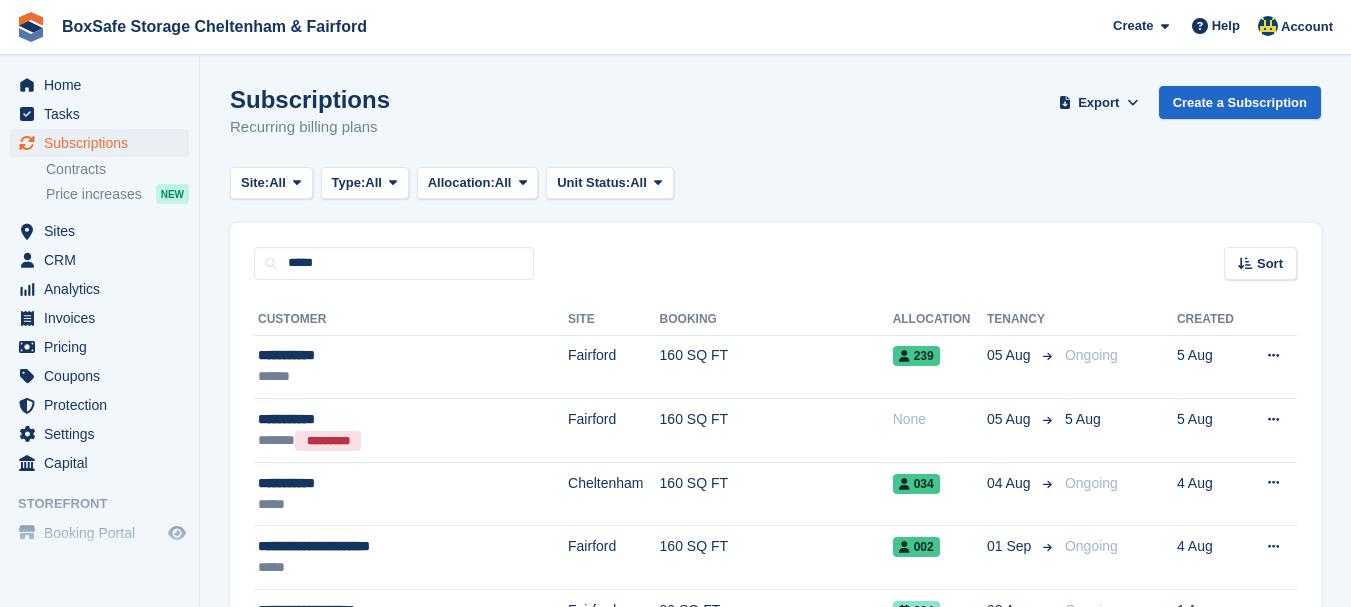 type on "*****" 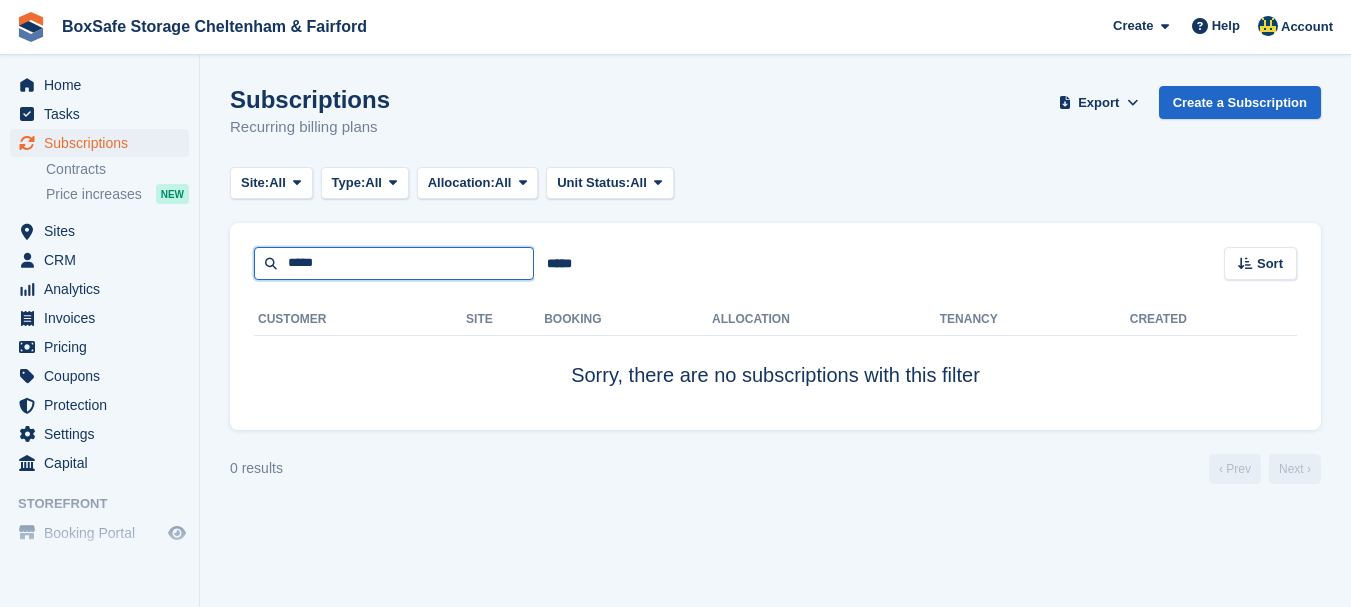 click on "*****" at bounding box center [394, 263] 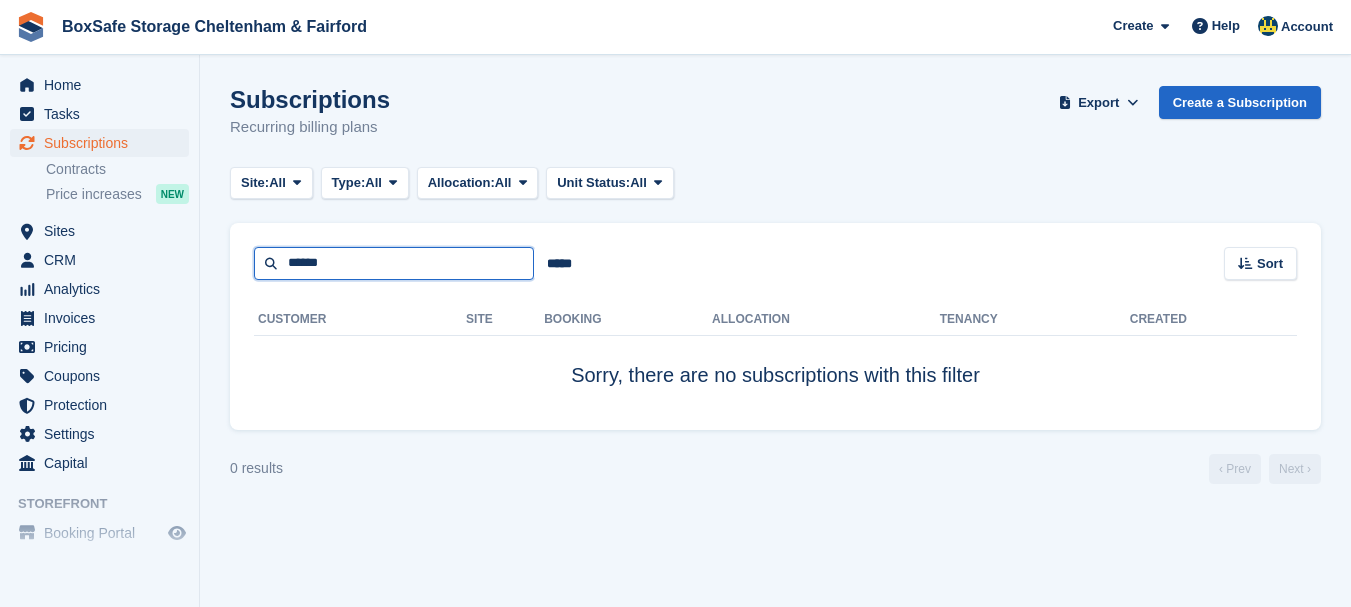 type on "******" 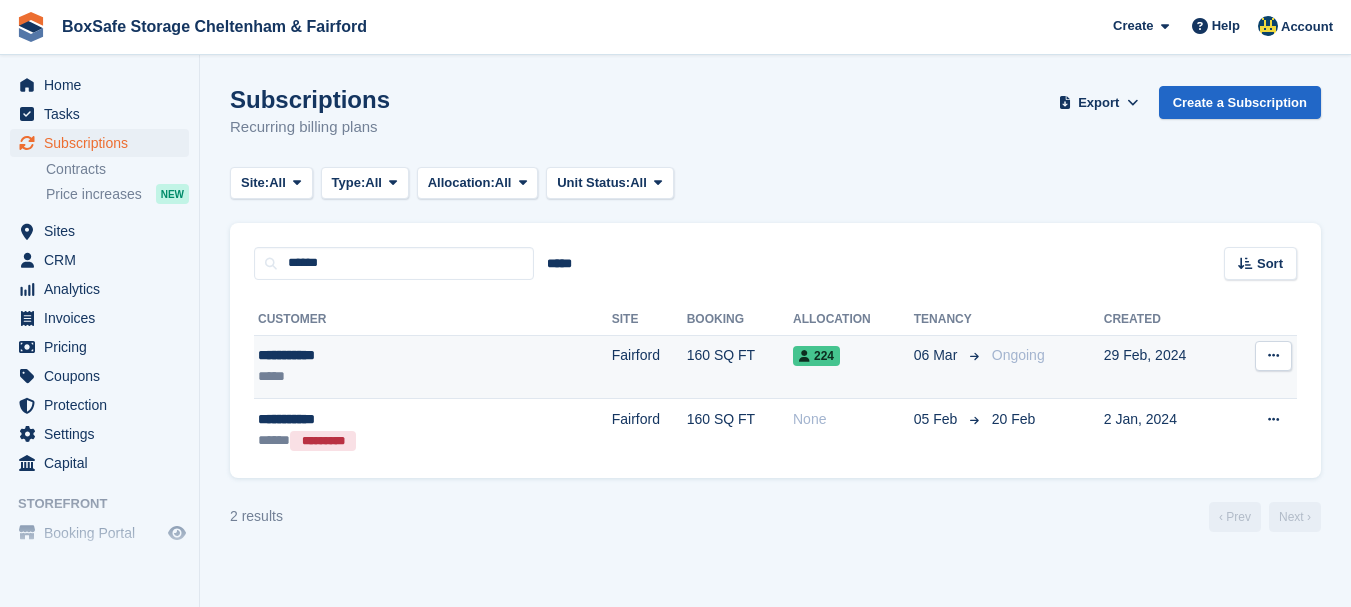 click on "**********" at bounding box center (371, 355) 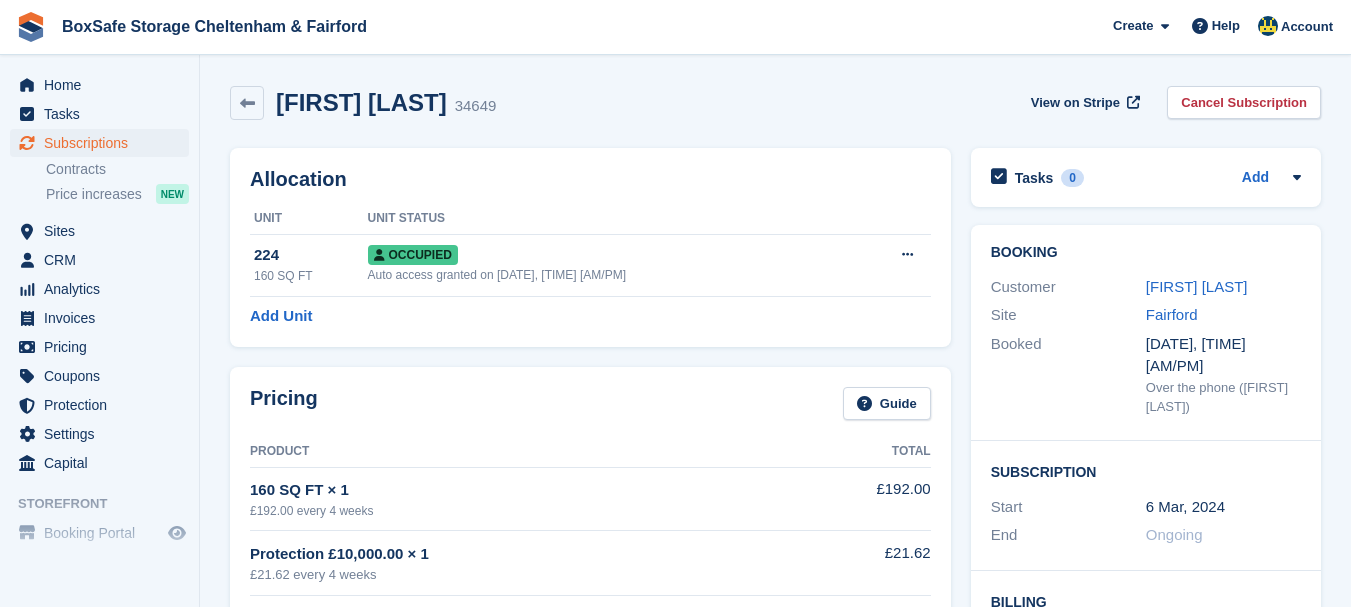 scroll, scrollTop: 0, scrollLeft: 0, axis: both 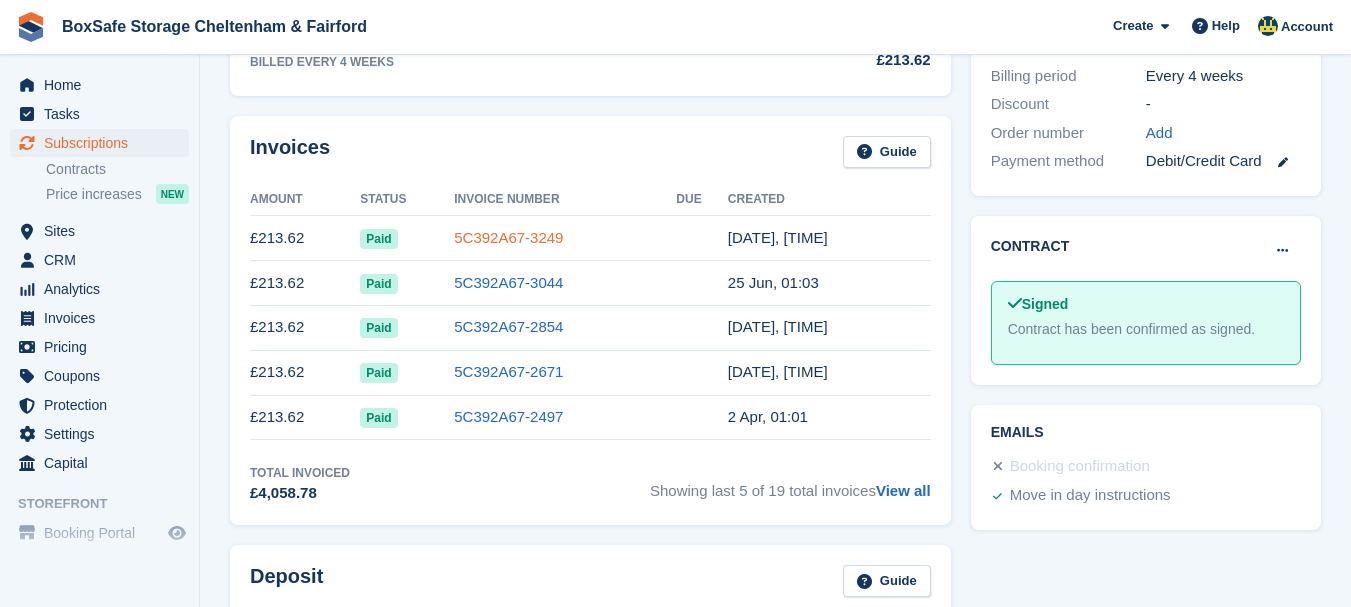 click on "5C392A67-3249" at bounding box center (508, 237) 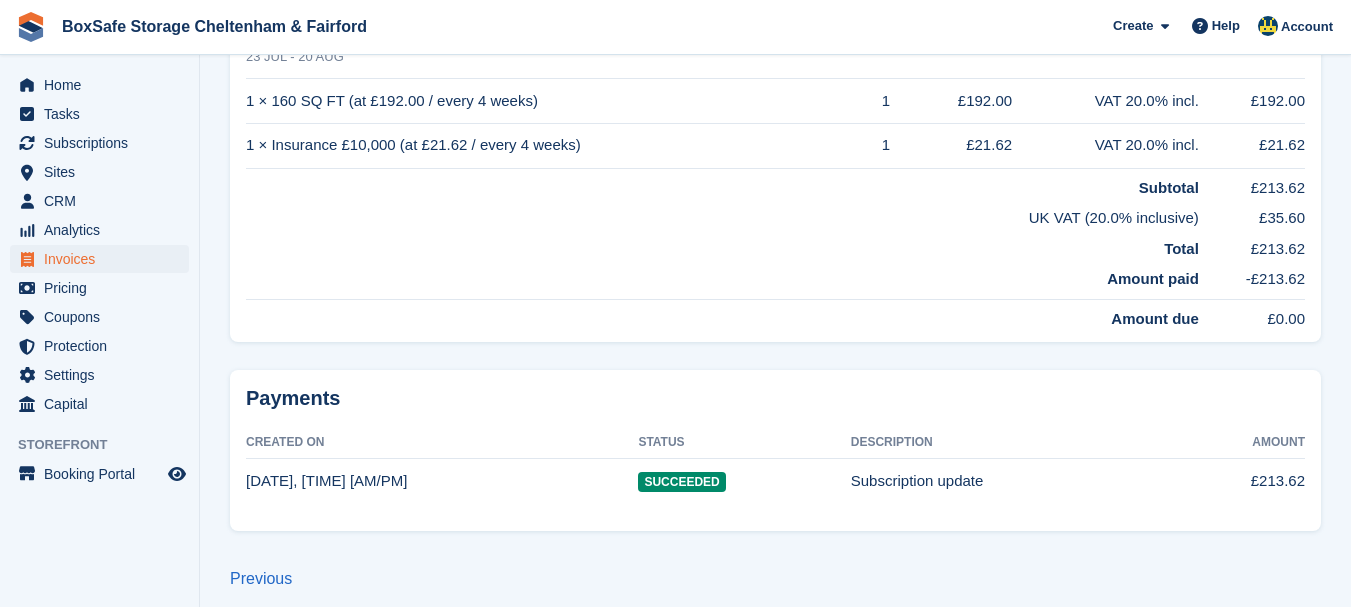 scroll, scrollTop: 0, scrollLeft: 0, axis: both 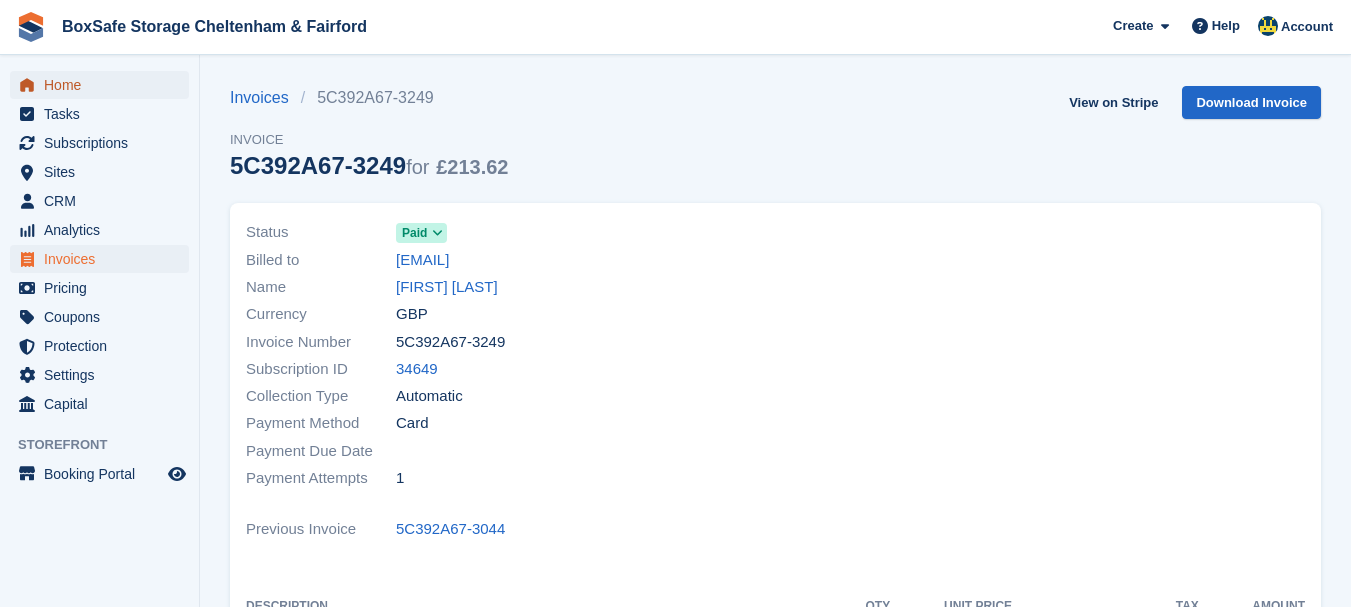 click on "Home" at bounding box center (104, 85) 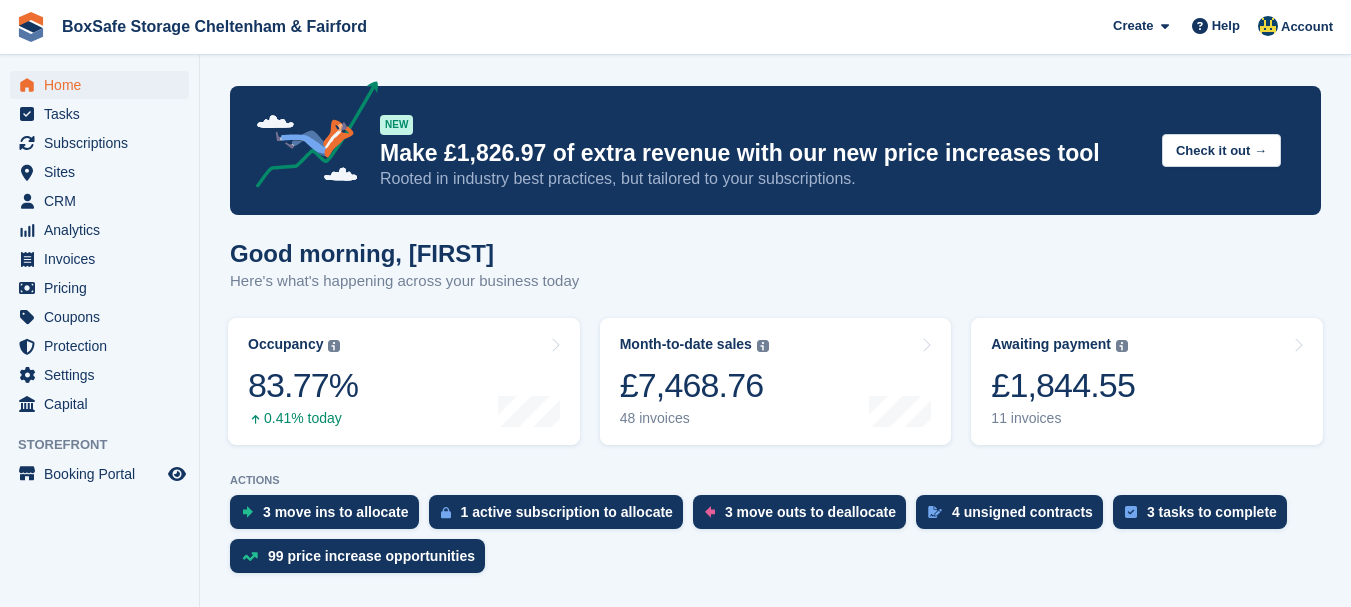 scroll, scrollTop: 0, scrollLeft: 0, axis: both 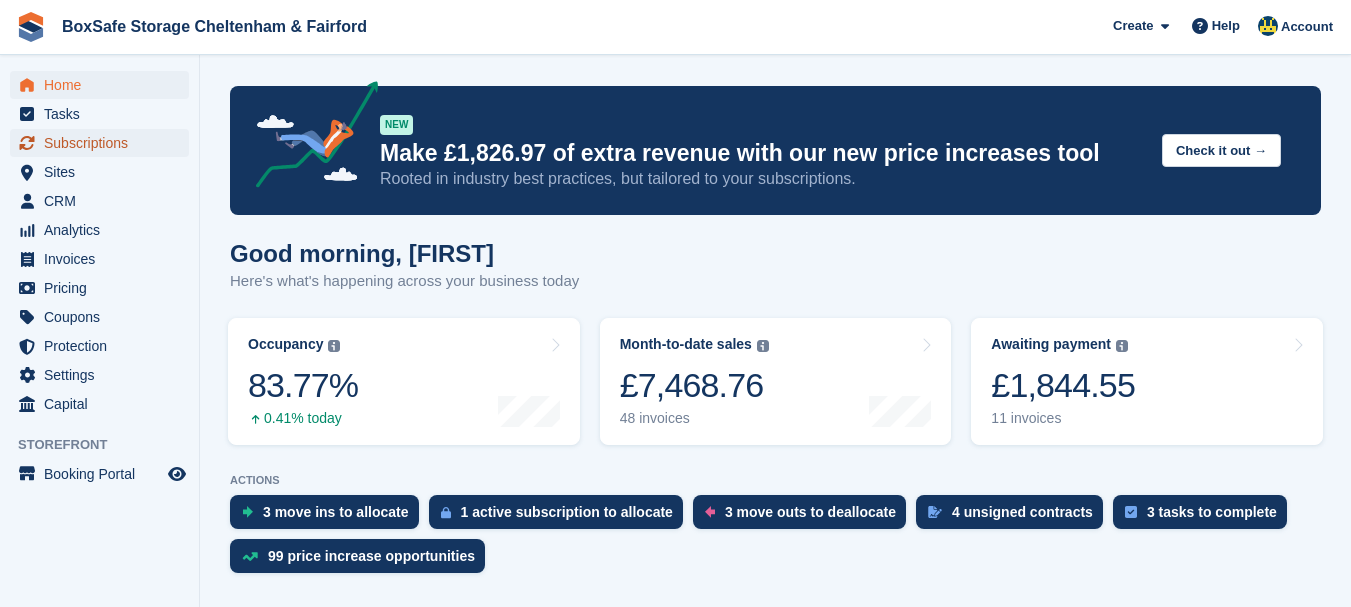 click on "Subscriptions" at bounding box center [104, 143] 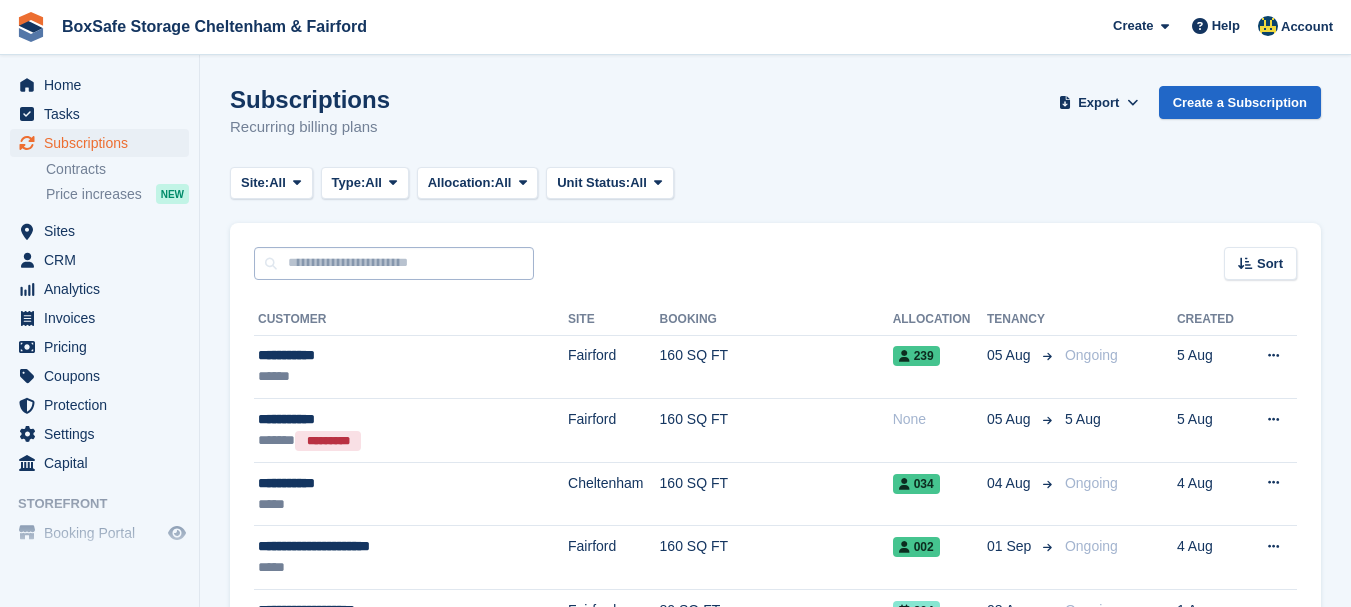 scroll, scrollTop: 0, scrollLeft: 0, axis: both 